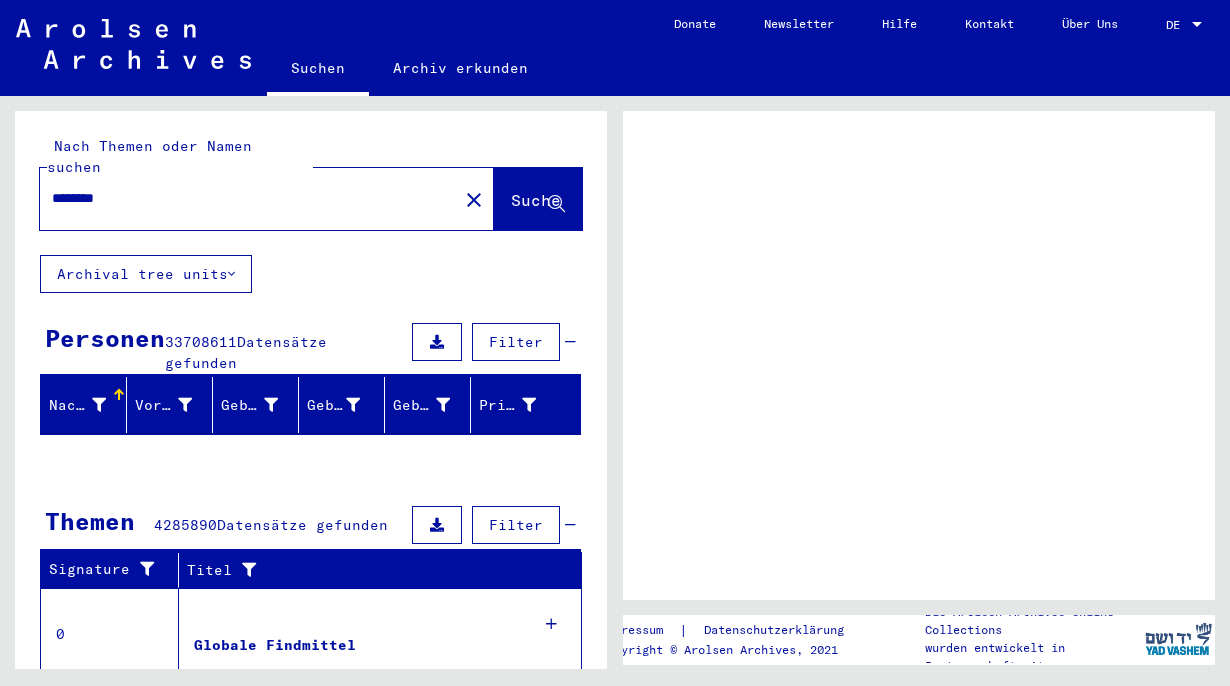 scroll, scrollTop: 0, scrollLeft: 0, axis: both 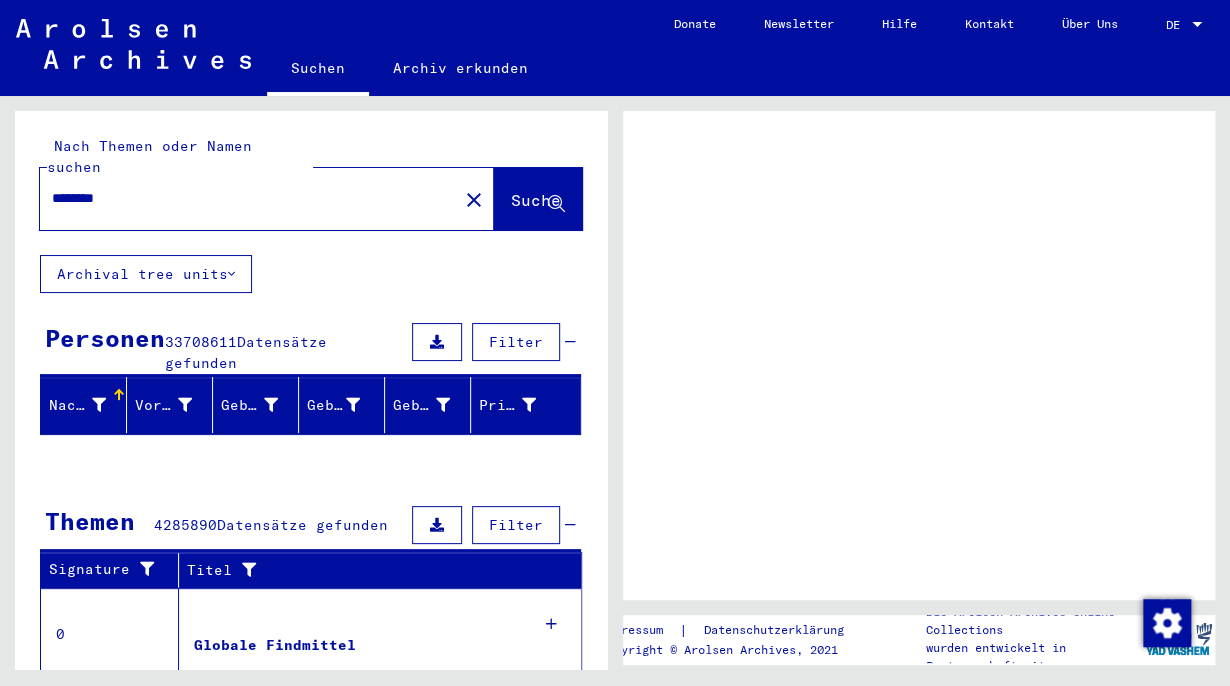 click on "Suche" 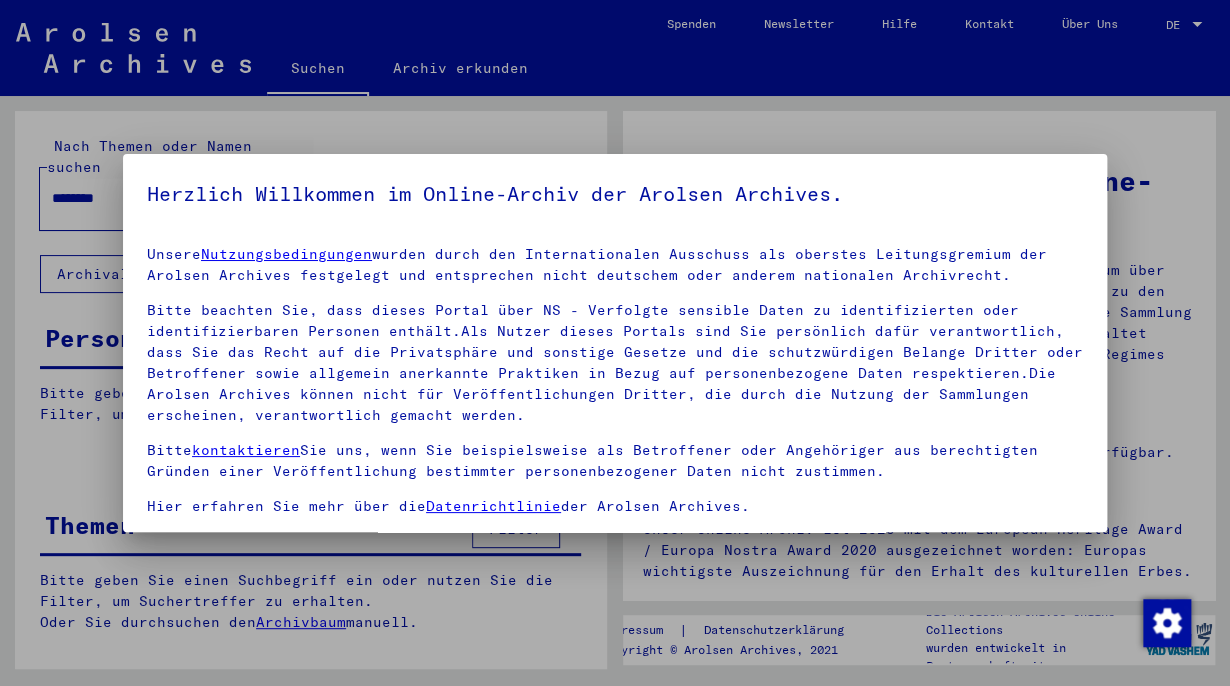 scroll, scrollTop: 100, scrollLeft: 0, axis: vertical 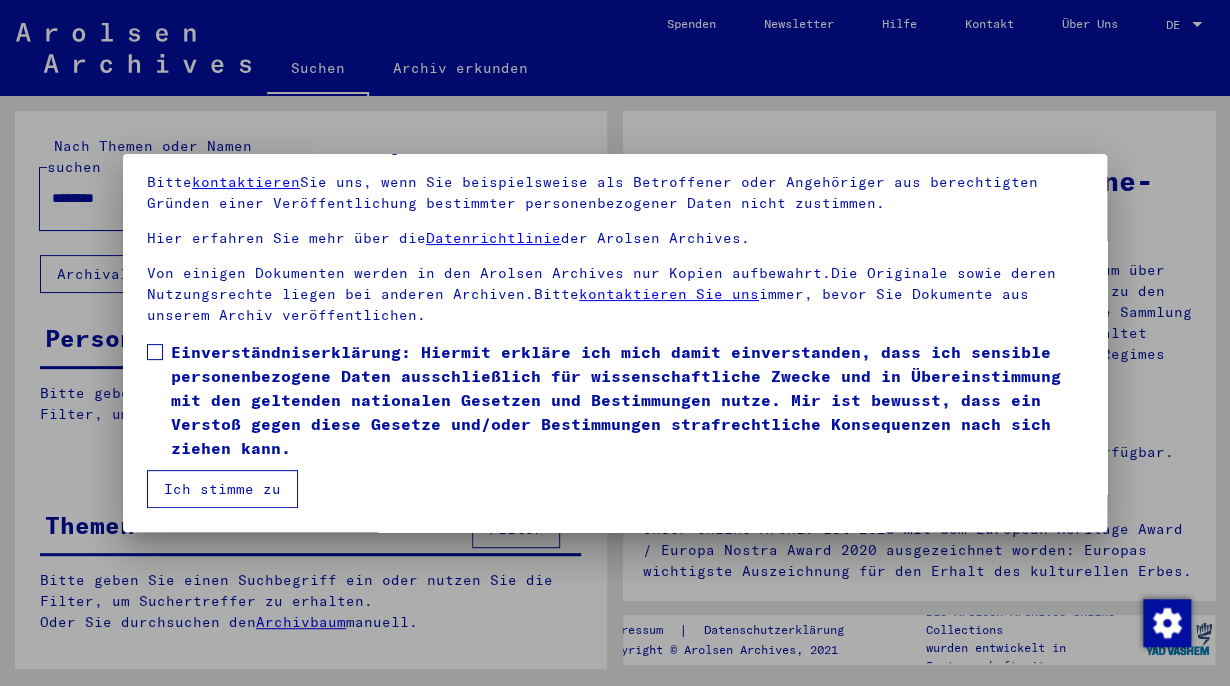 click at bounding box center (155, 352) 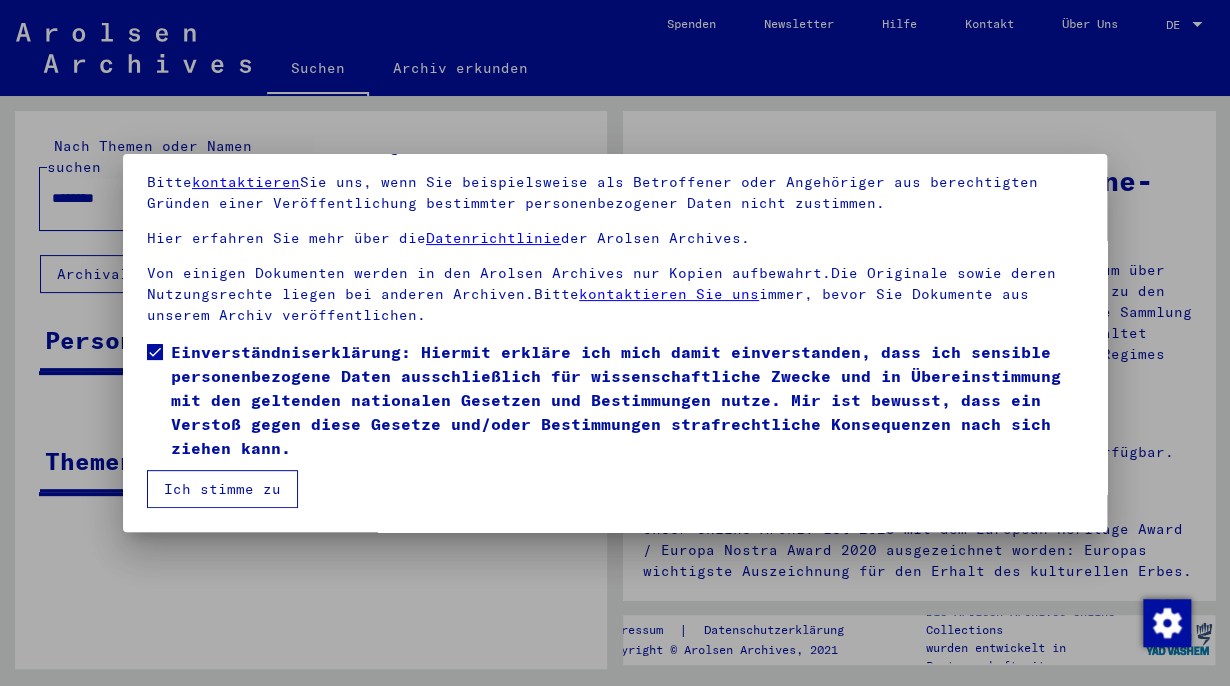 click on "Ich stimme zu" at bounding box center [222, 489] 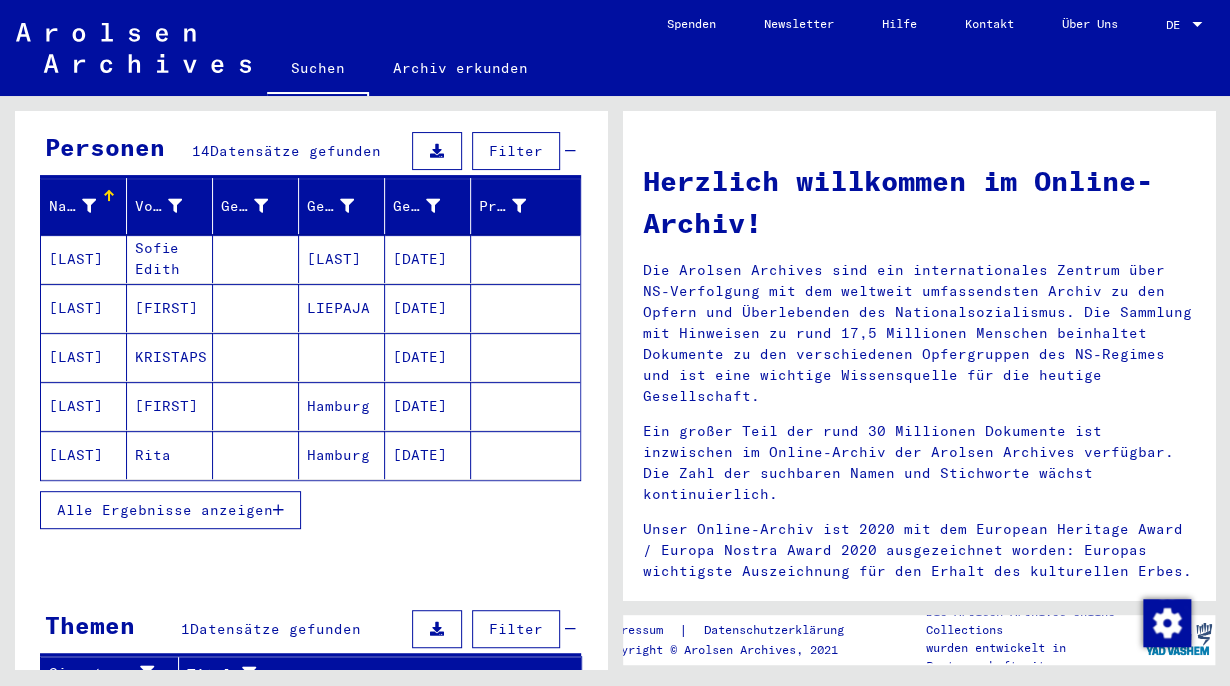 scroll, scrollTop: 192, scrollLeft: 0, axis: vertical 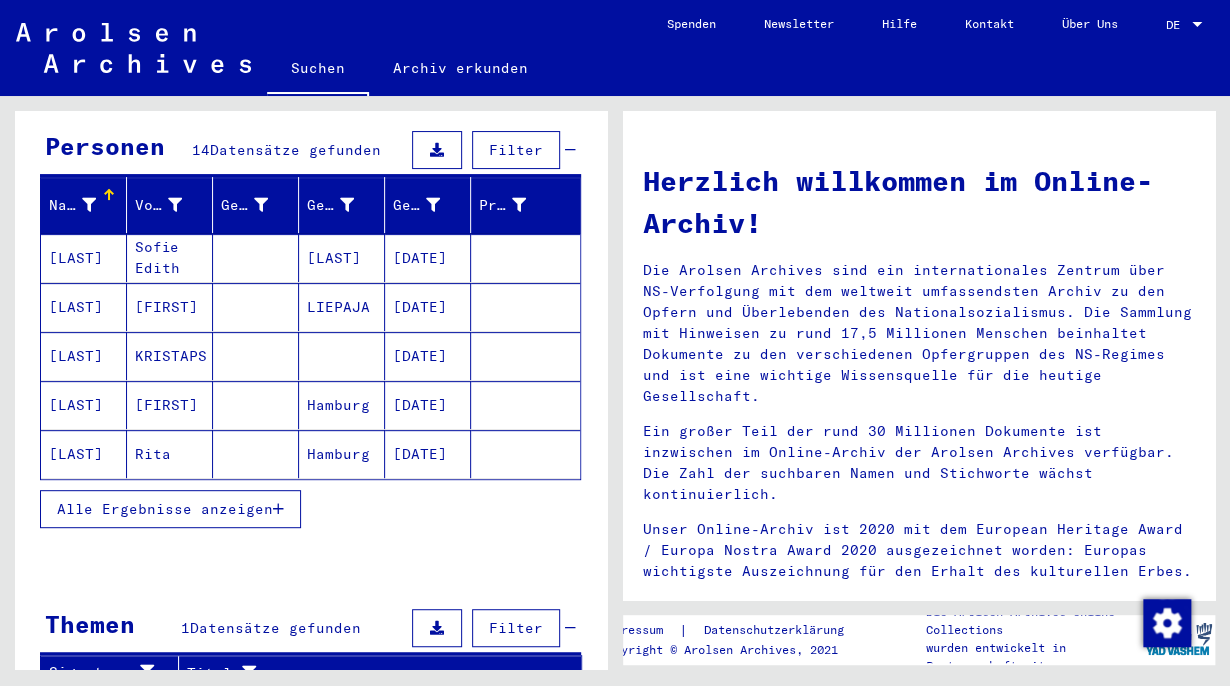 click on "[LAST]" 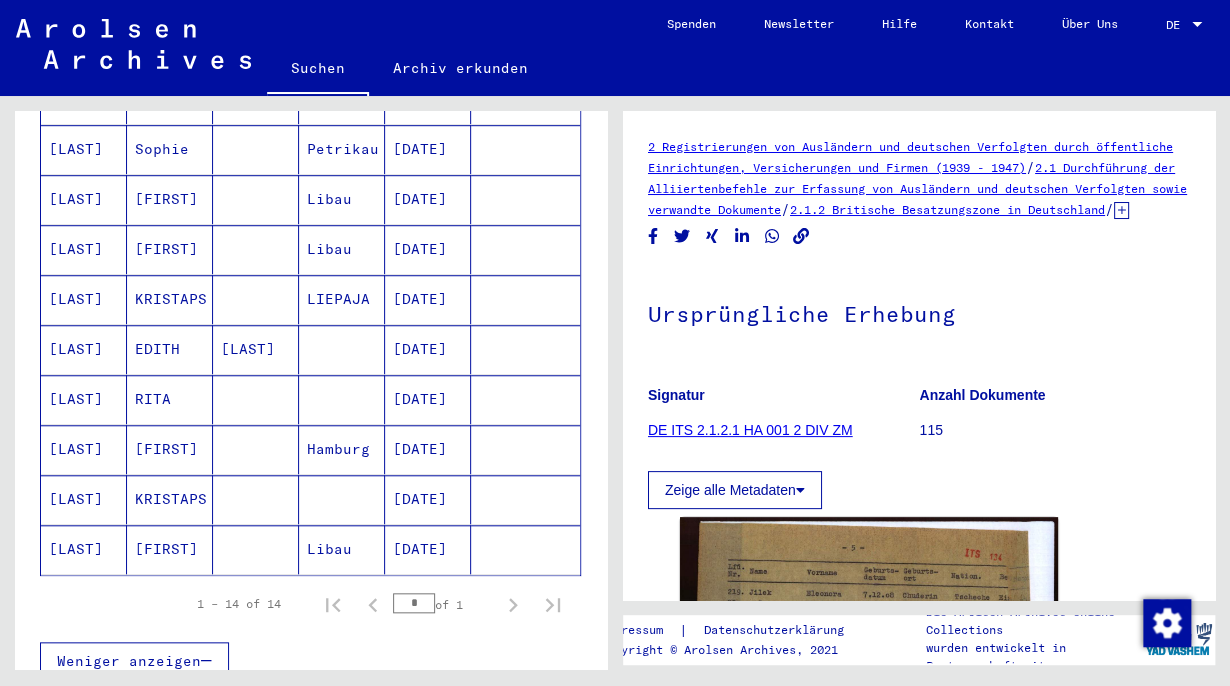 scroll, scrollTop: 552, scrollLeft: 0, axis: vertical 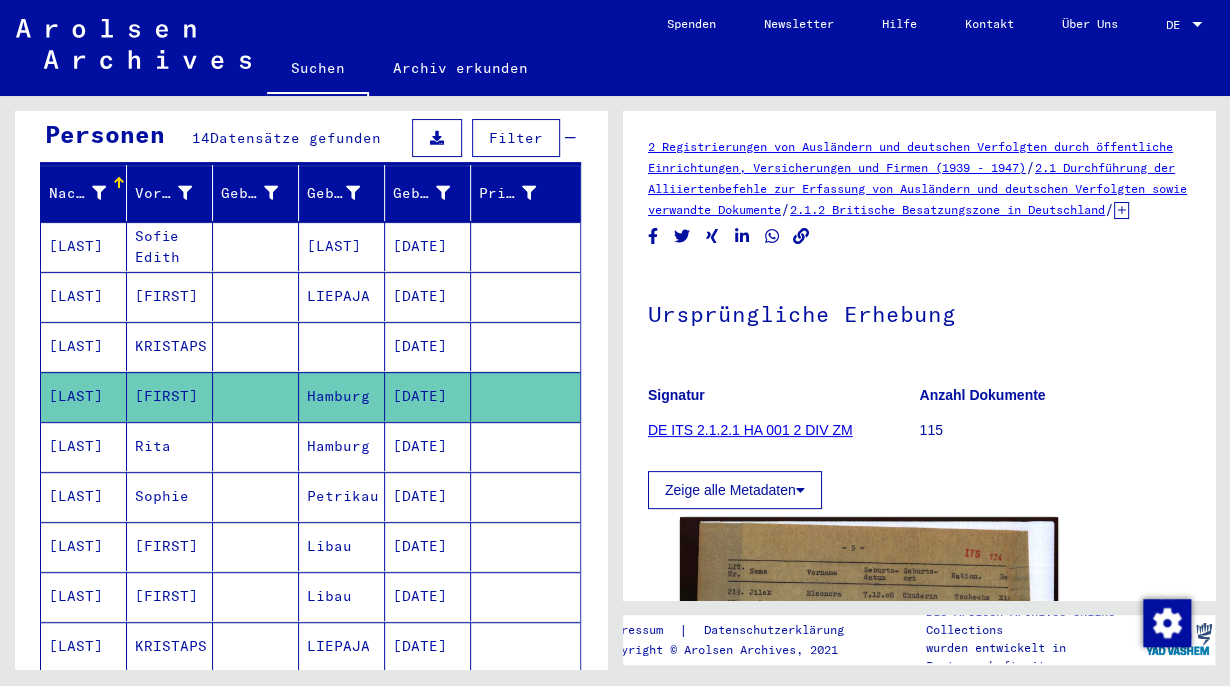 click on "[LAST]" at bounding box center (84, 396) 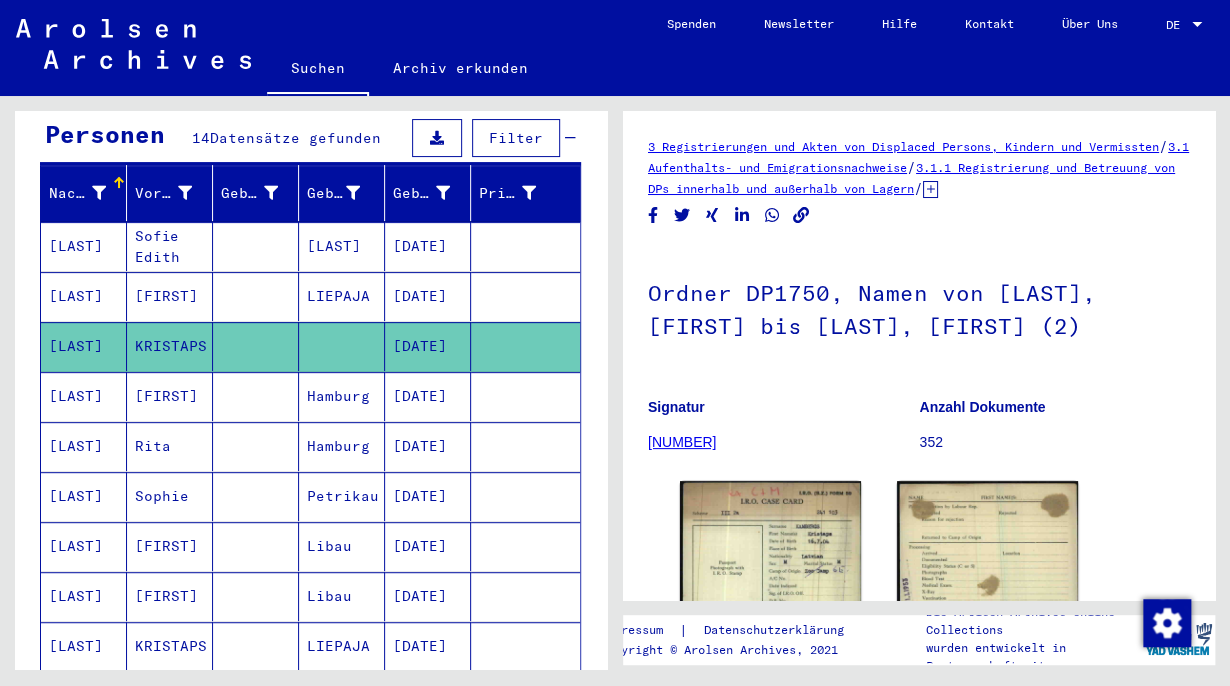 scroll, scrollTop: 0, scrollLeft: 0, axis: both 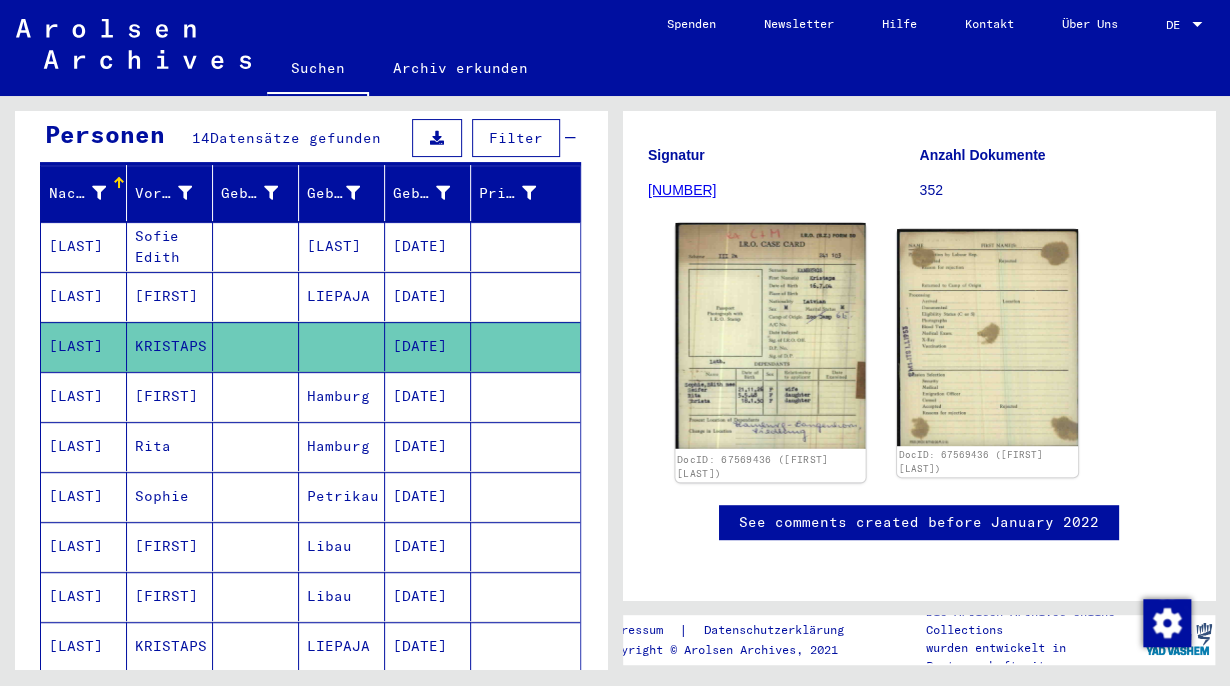 click 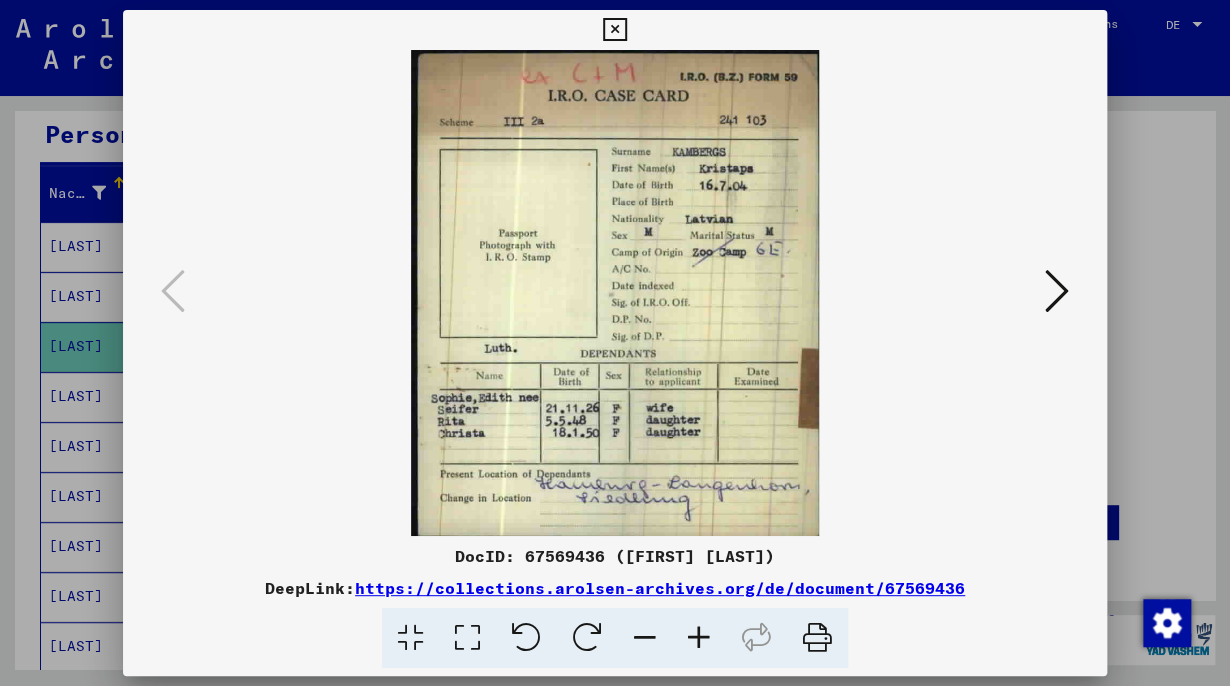 click at bounding box center [614, 30] 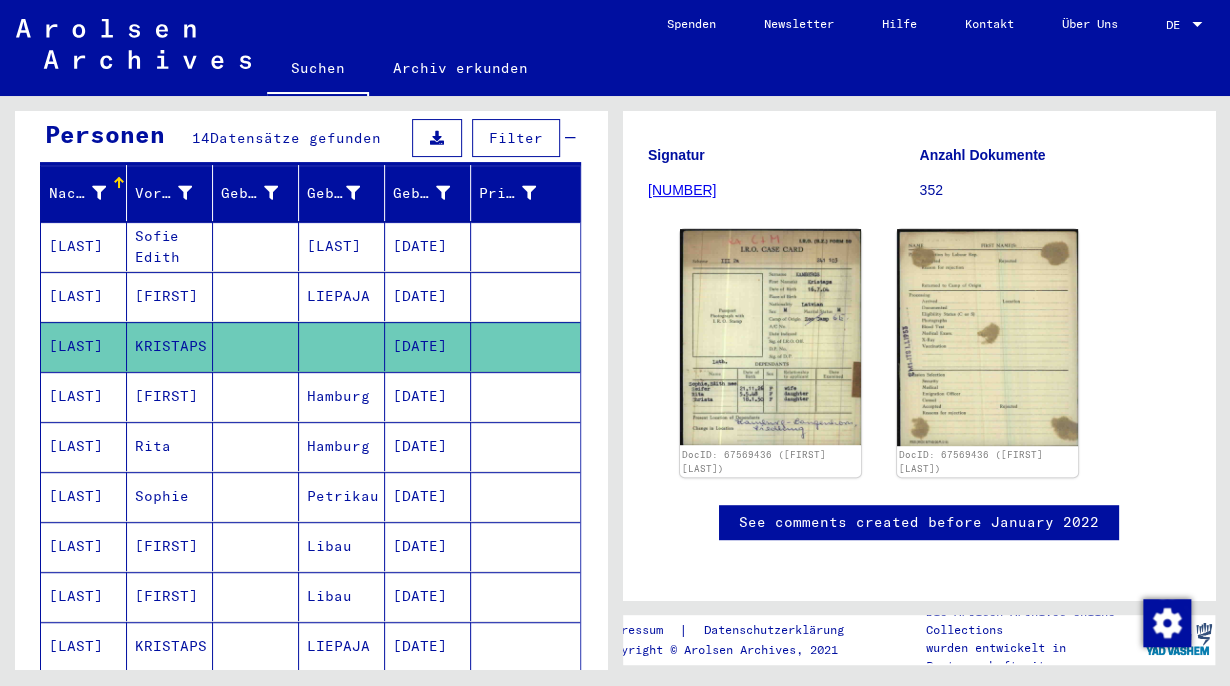 click on "[LAST]" at bounding box center (84, 596) 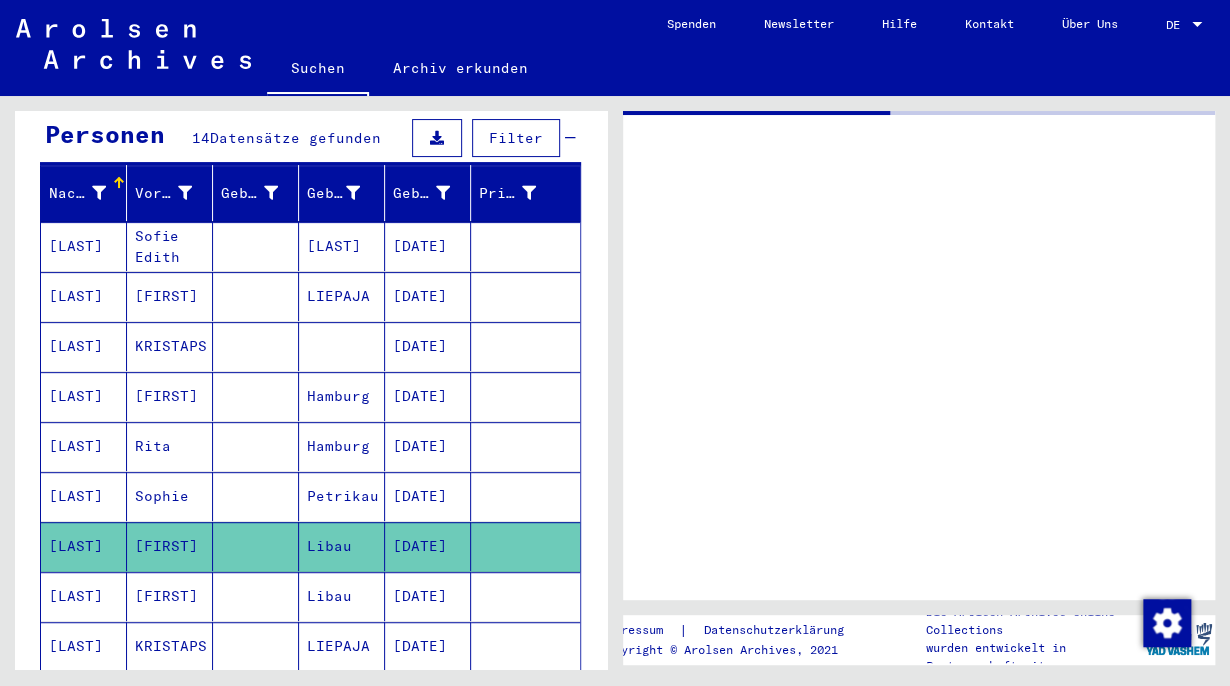 scroll, scrollTop: 0, scrollLeft: 0, axis: both 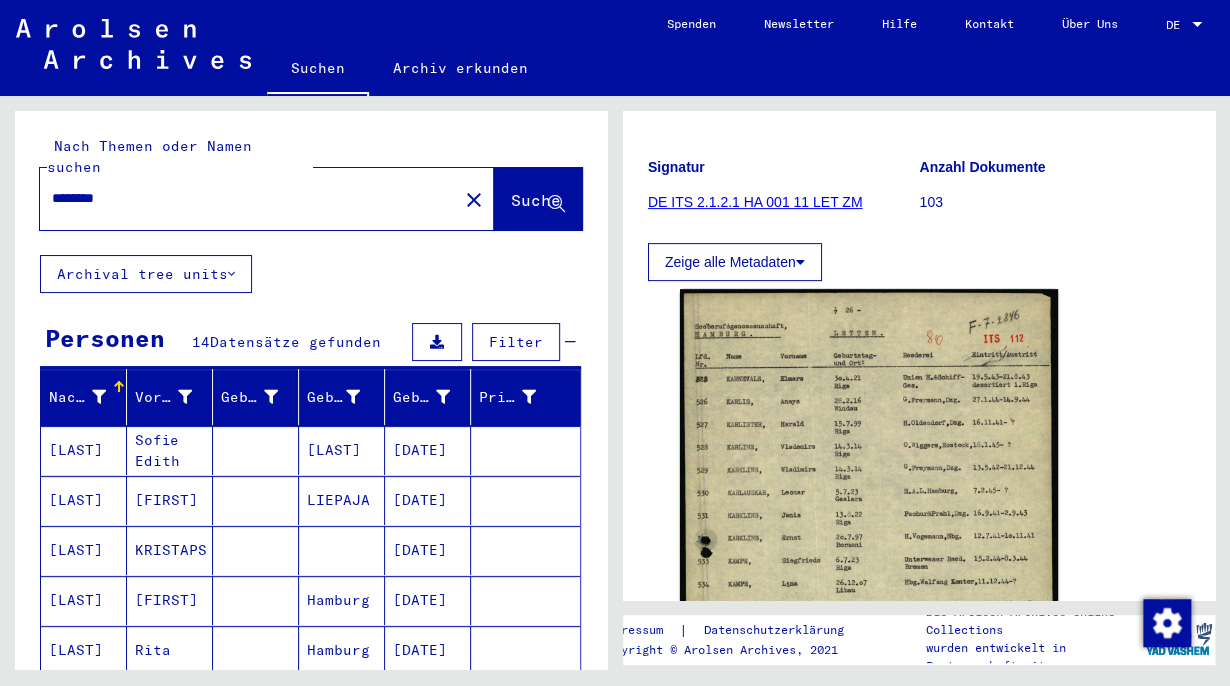 drag, startPoint x: 132, startPoint y: 182, endPoint x: 0, endPoint y: 145, distance: 137.08757 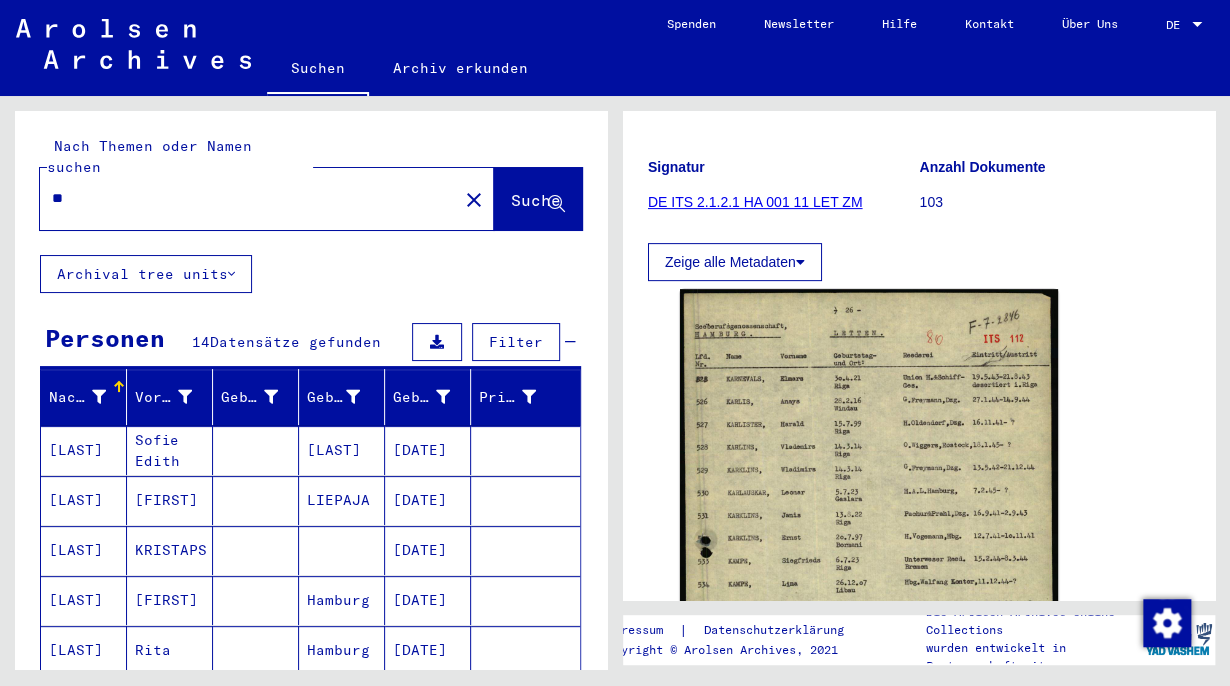 type on "*" 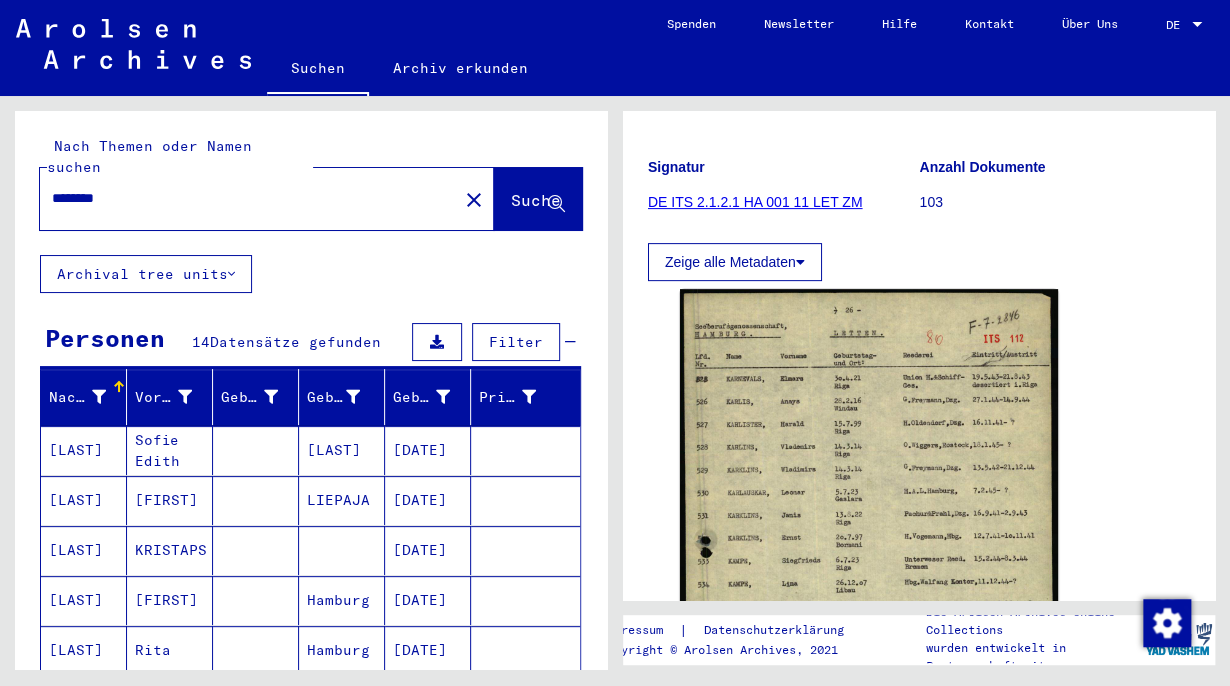 type on "*******" 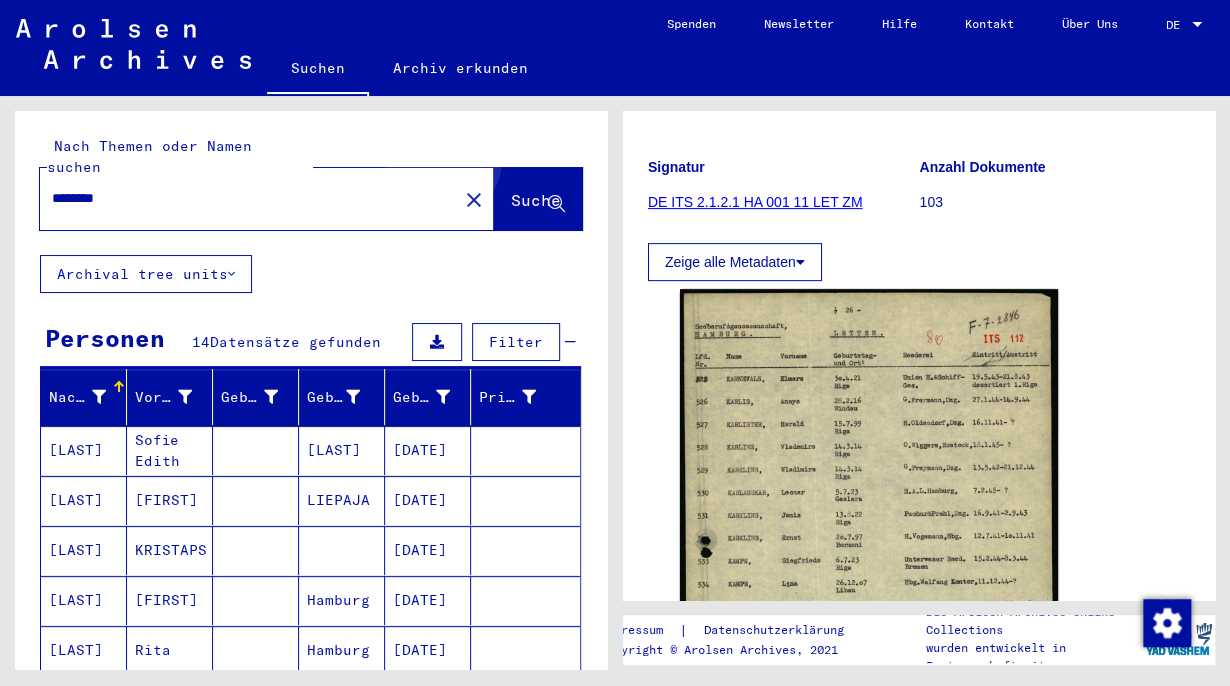 drag, startPoint x: 499, startPoint y: 163, endPoint x: 485, endPoint y: 161, distance: 14.142136 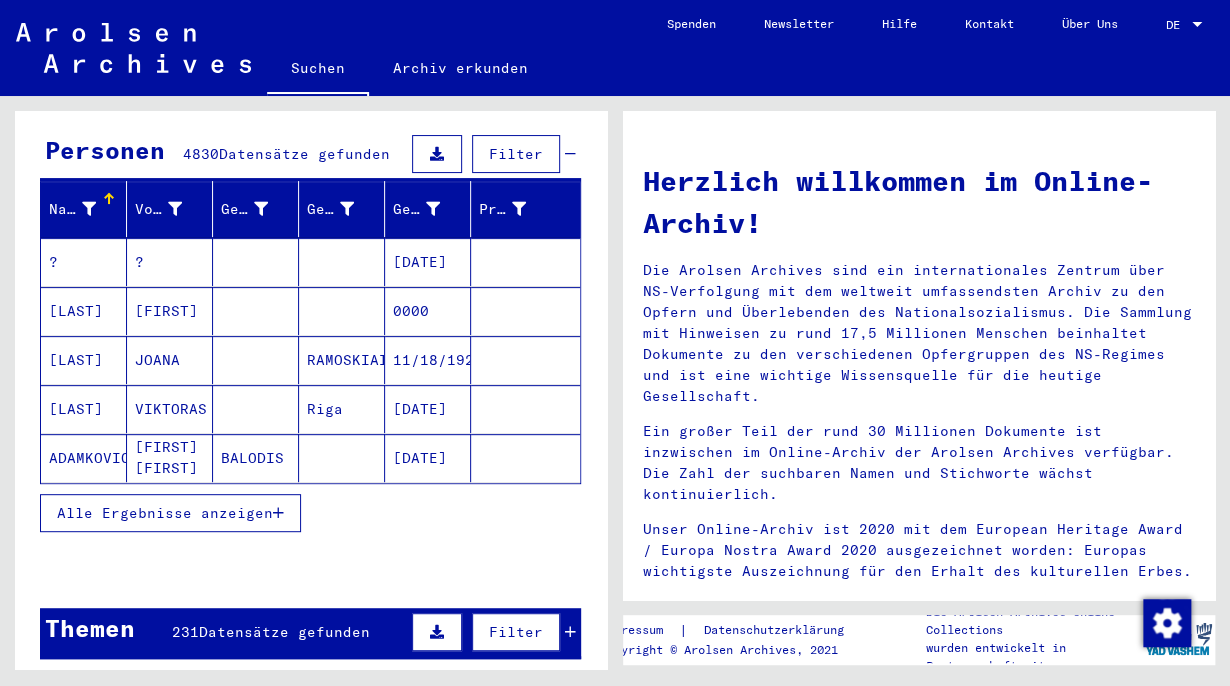 scroll, scrollTop: 199, scrollLeft: 0, axis: vertical 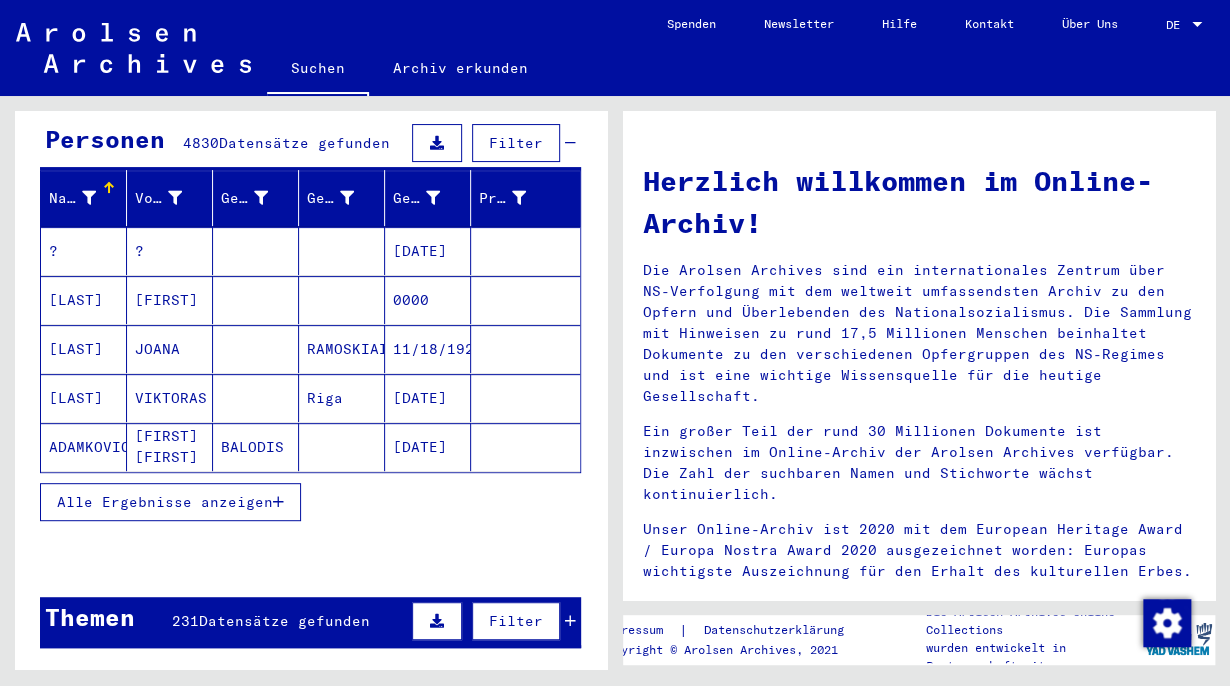 click on "ADAMKOVICS" 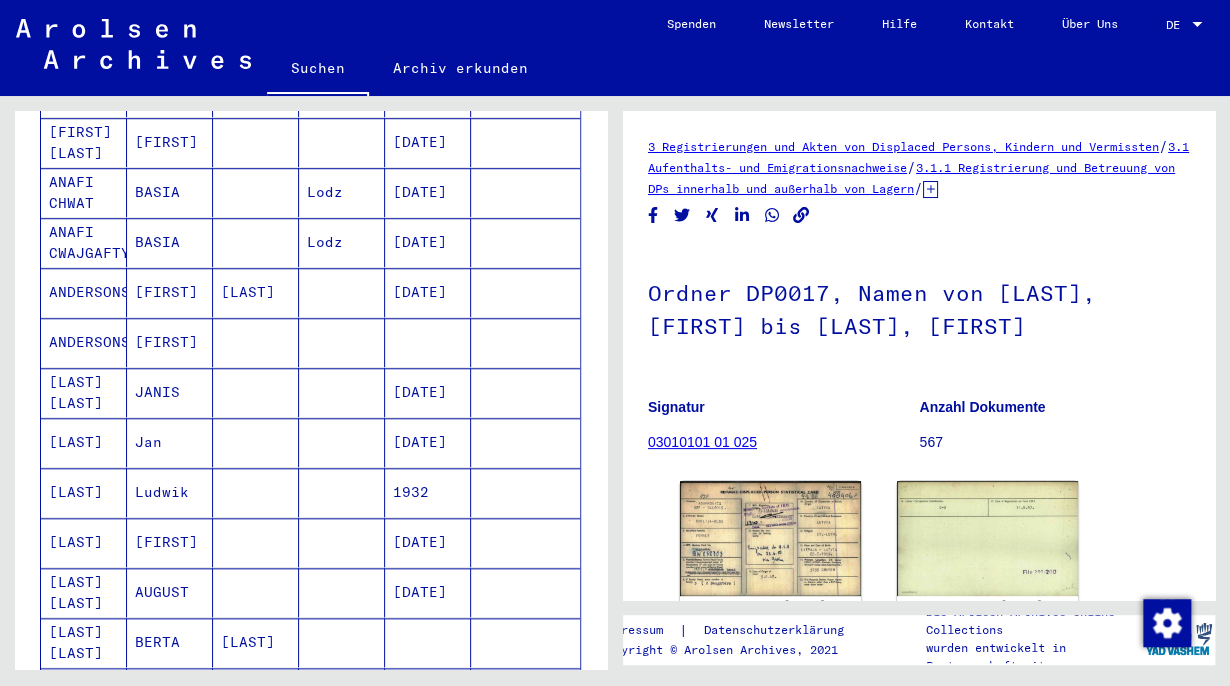 scroll, scrollTop: 0, scrollLeft: 0, axis: both 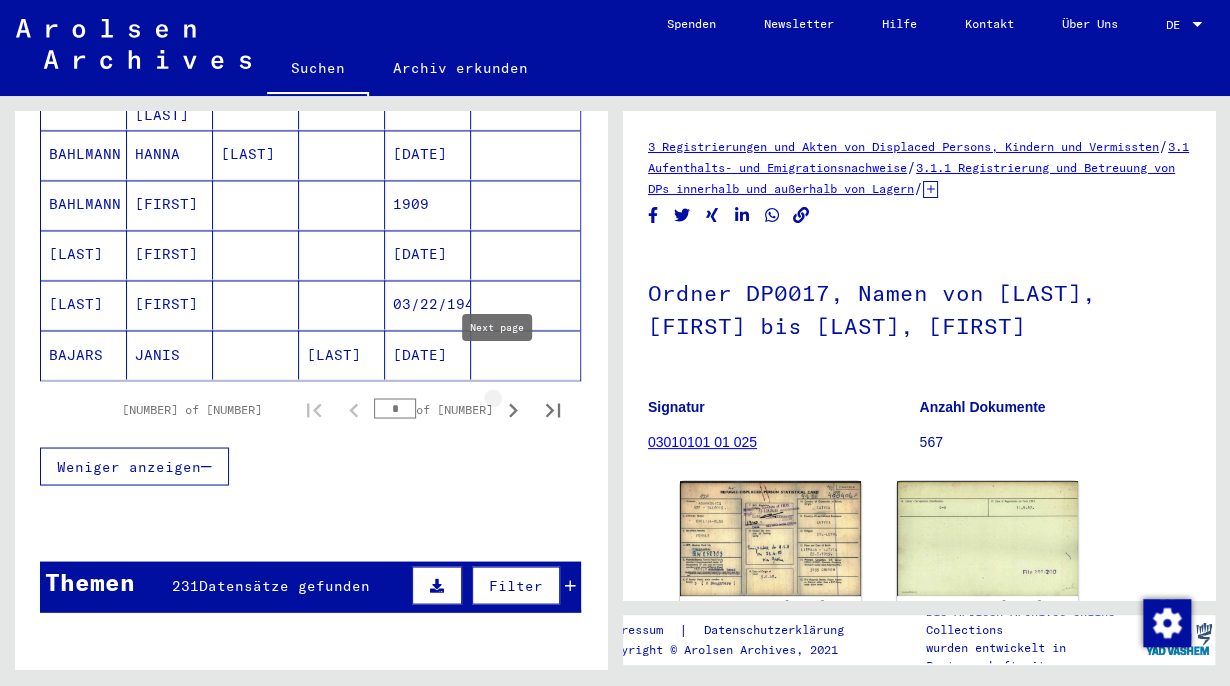 click 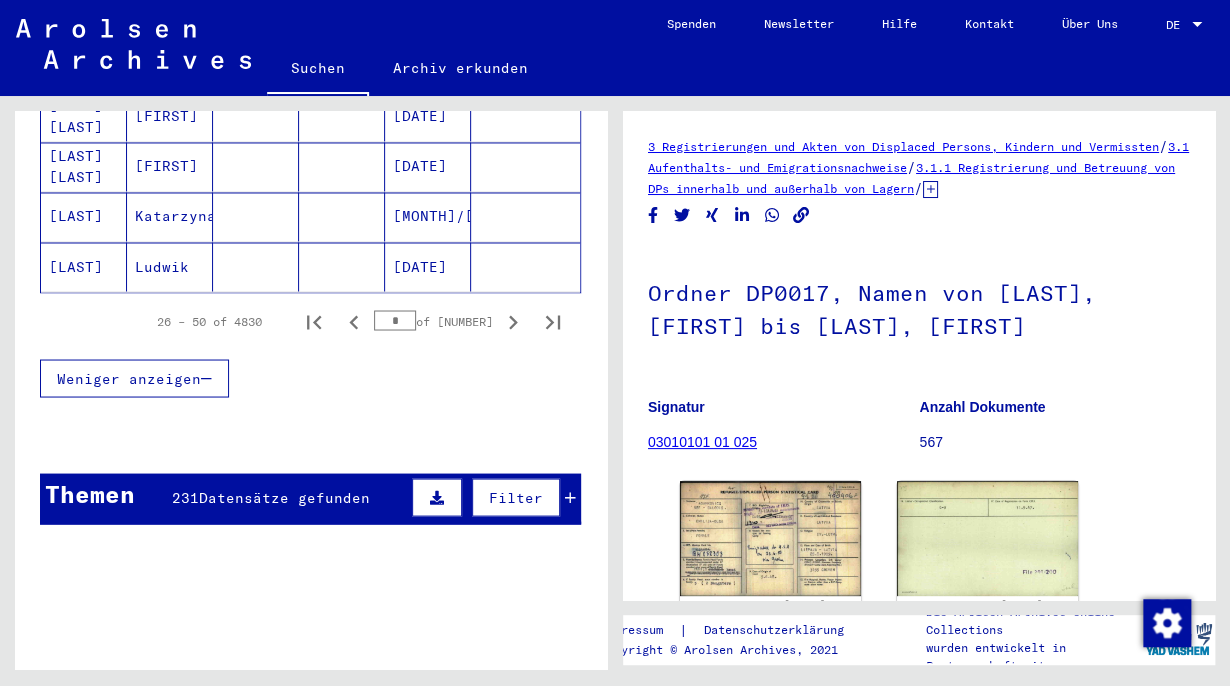 scroll, scrollTop: 1386, scrollLeft: 0, axis: vertical 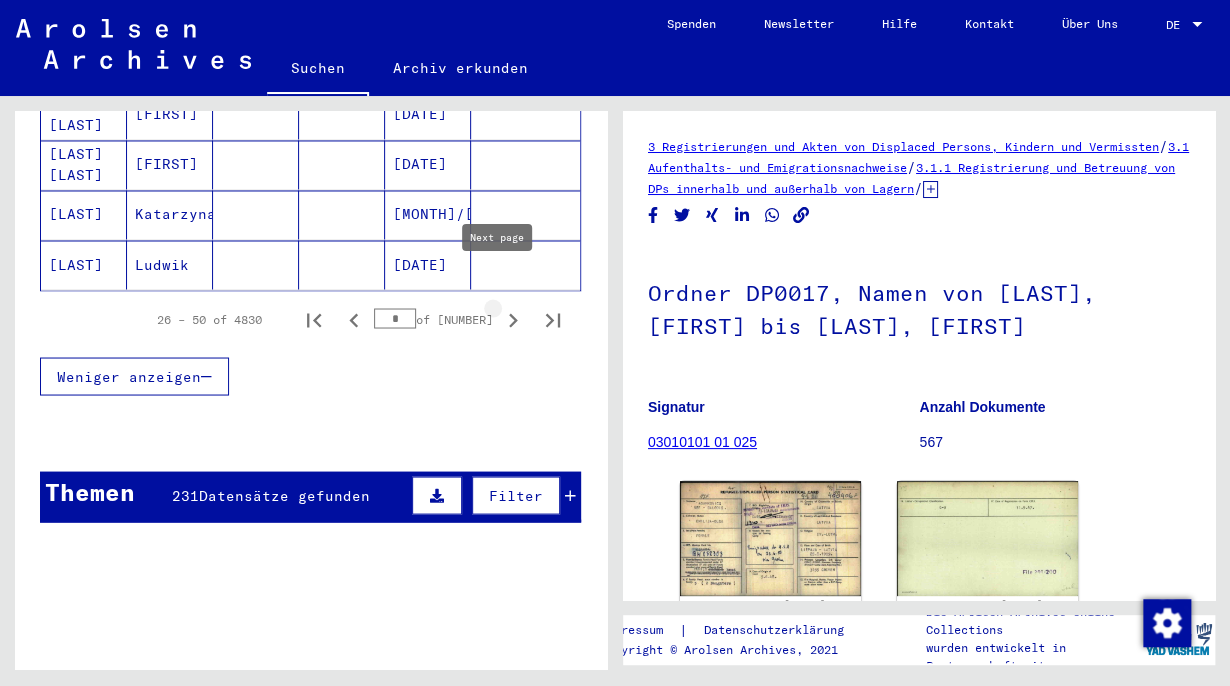 click 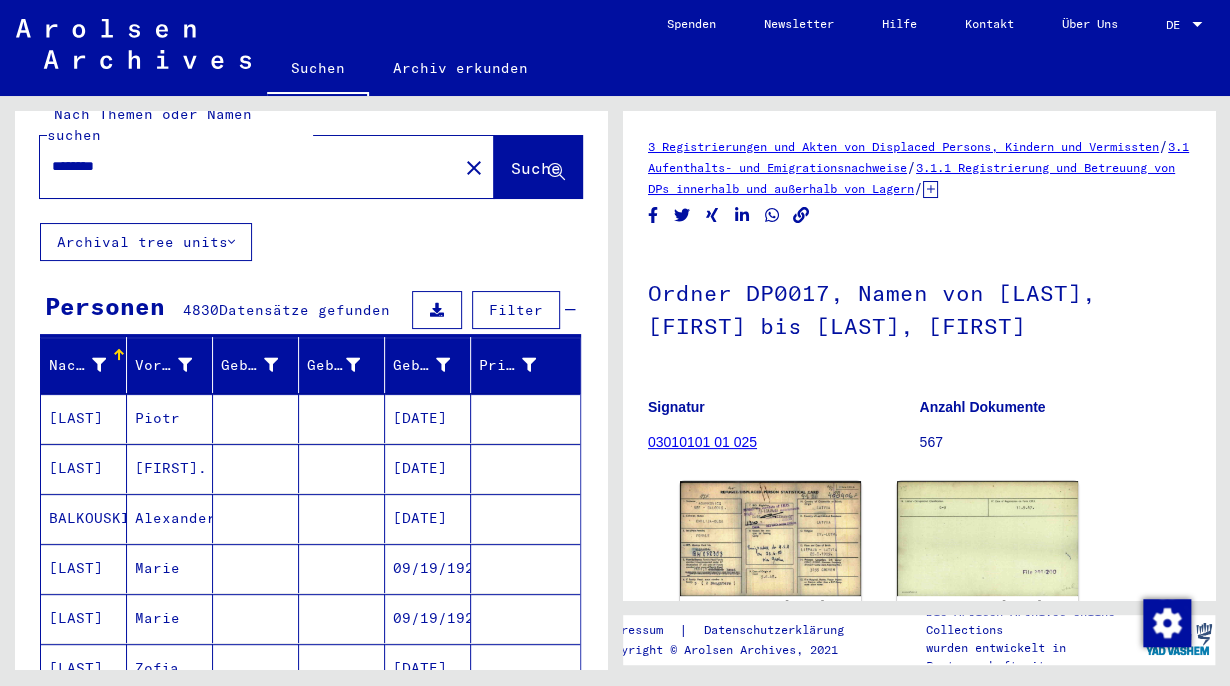 scroll, scrollTop: 0, scrollLeft: 0, axis: both 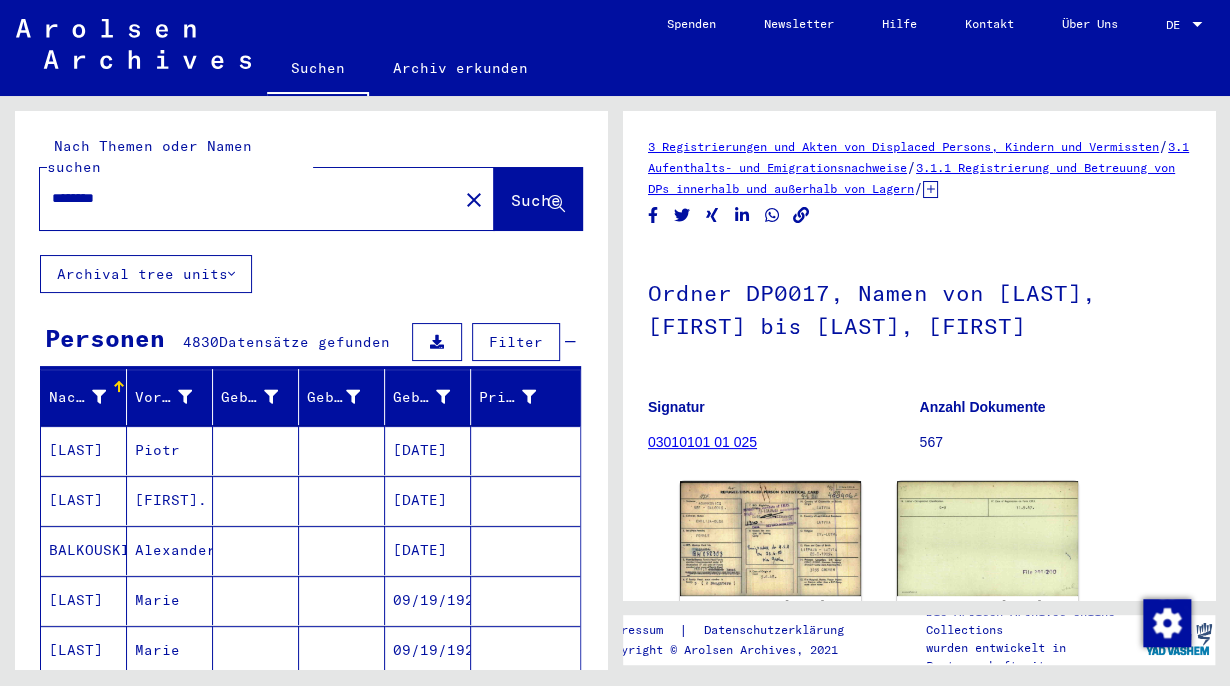 click on "*******" 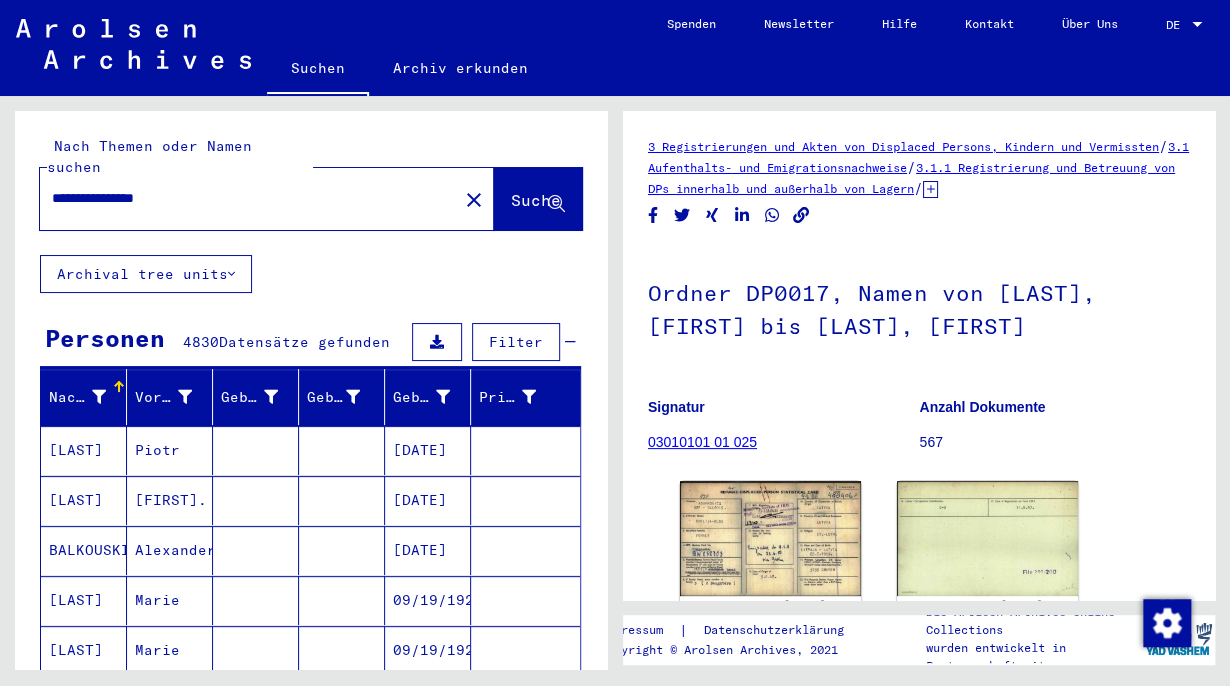 type on "**********" 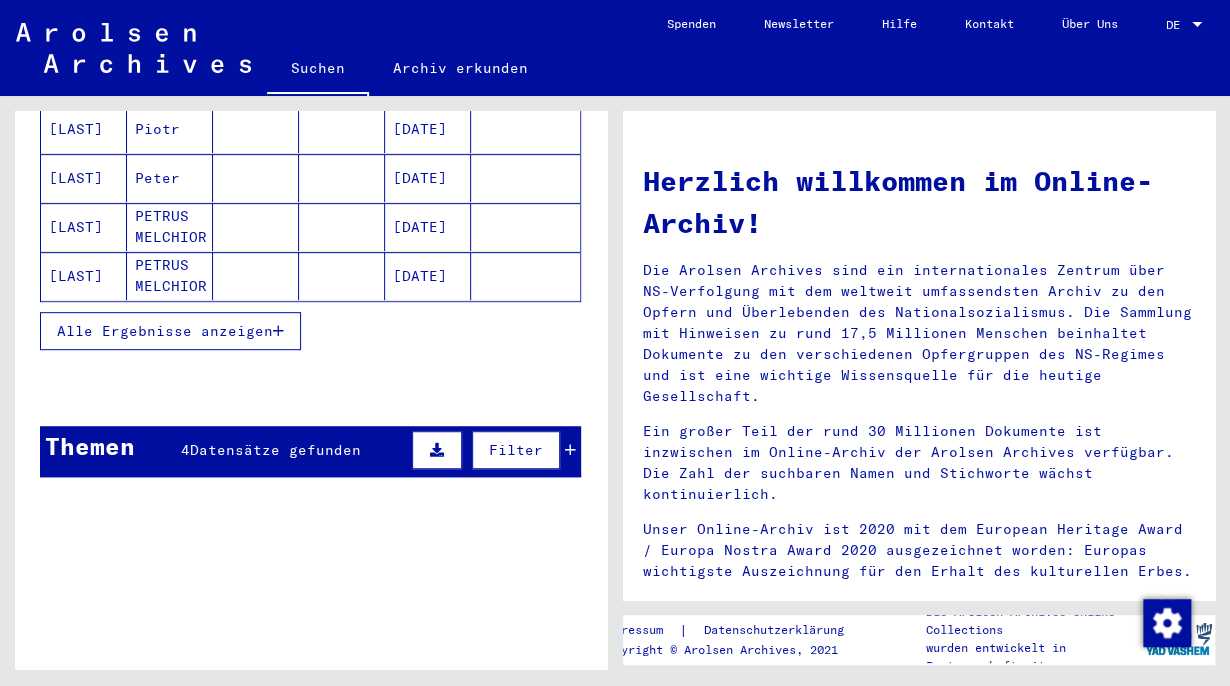 click on "[LAST]" 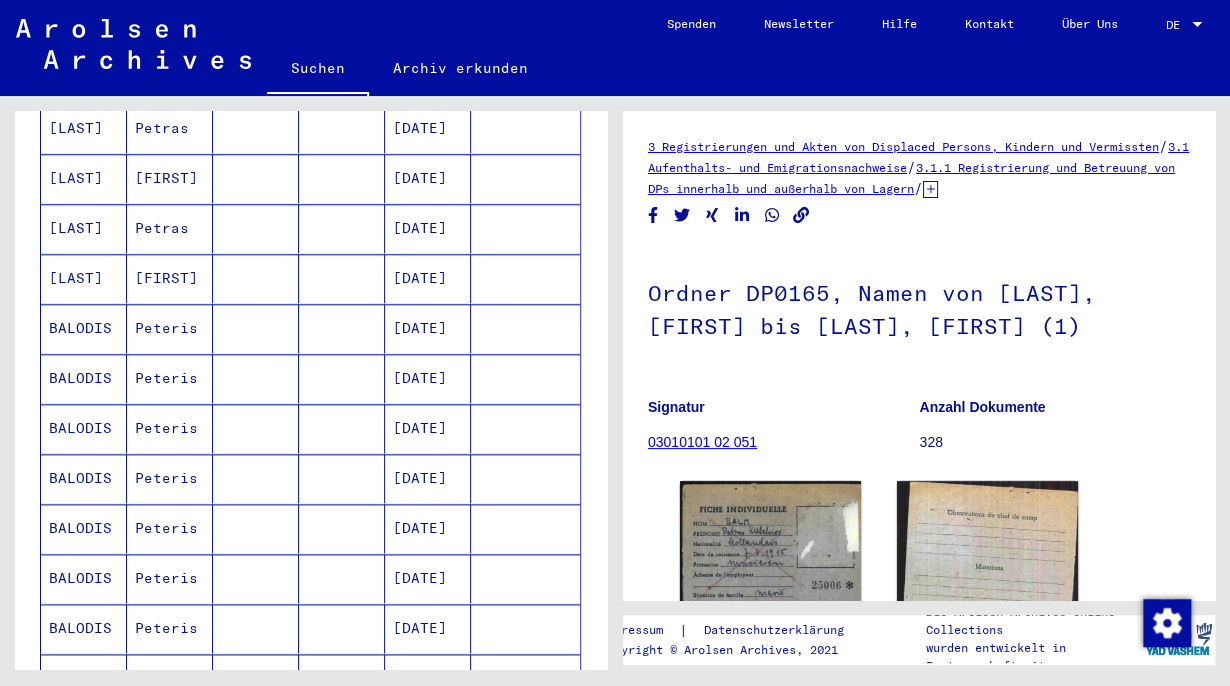 scroll, scrollTop: 0, scrollLeft: 0, axis: both 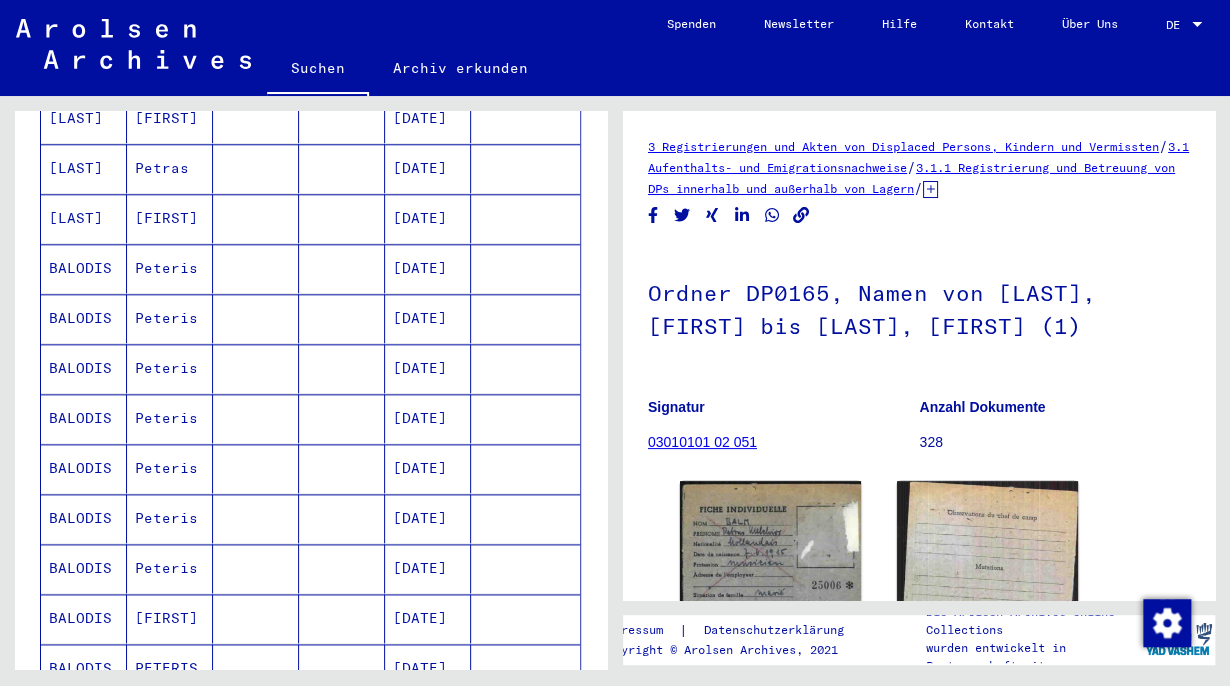 click on "BALODIS" at bounding box center (84, 368) 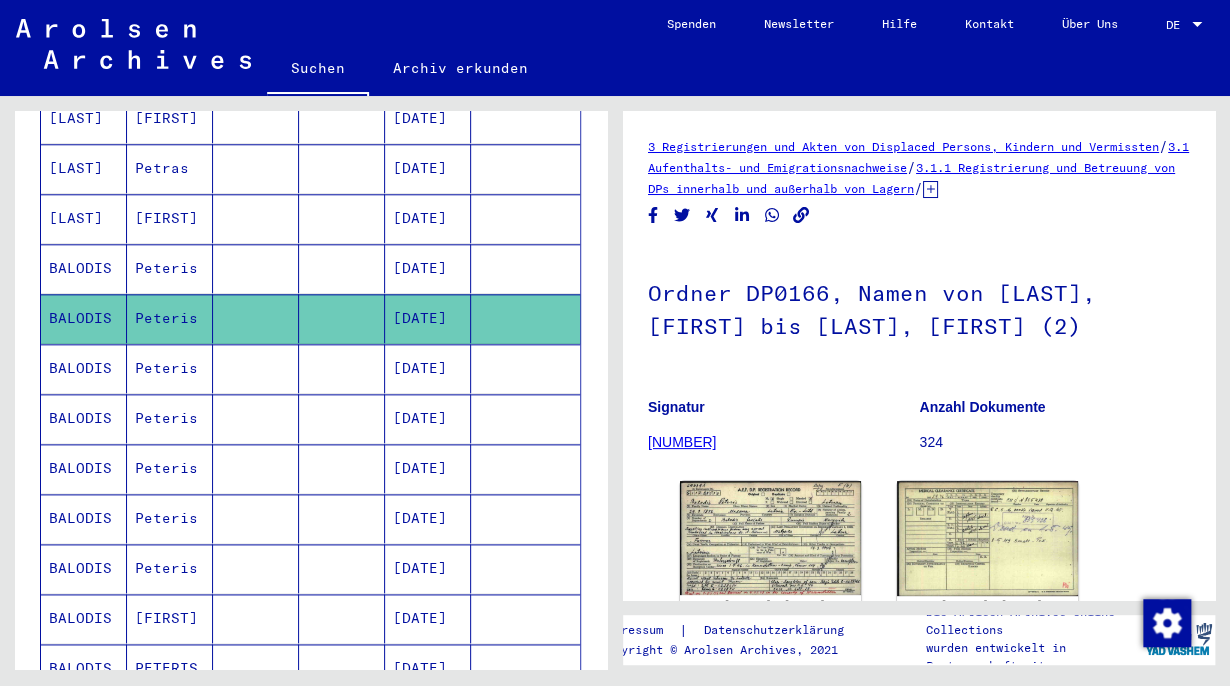 scroll, scrollTop: 0, scrollLeft: 0, axis: both 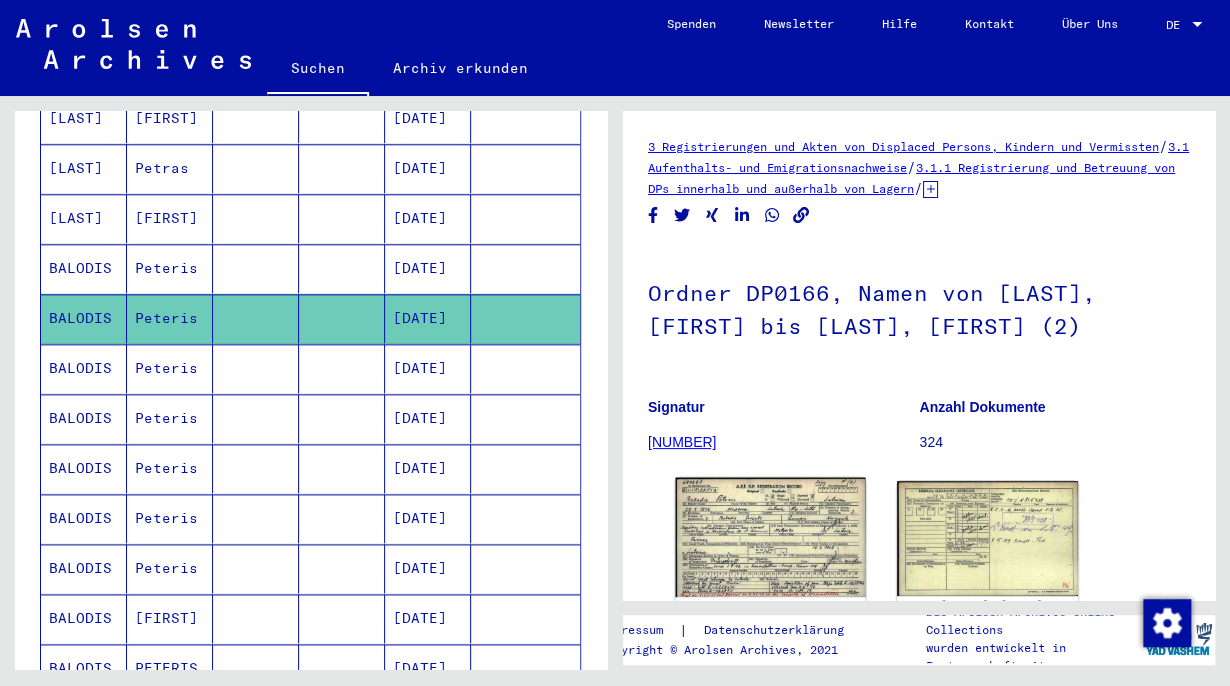 click 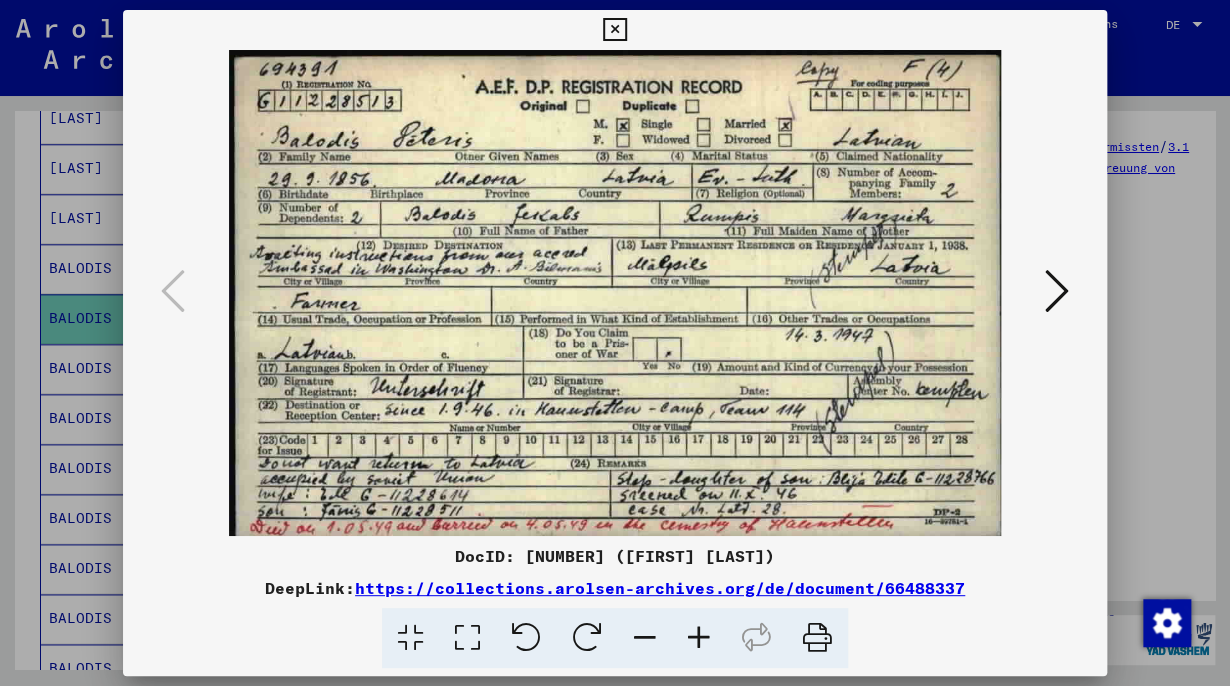 click at bounding box center [614, 30] 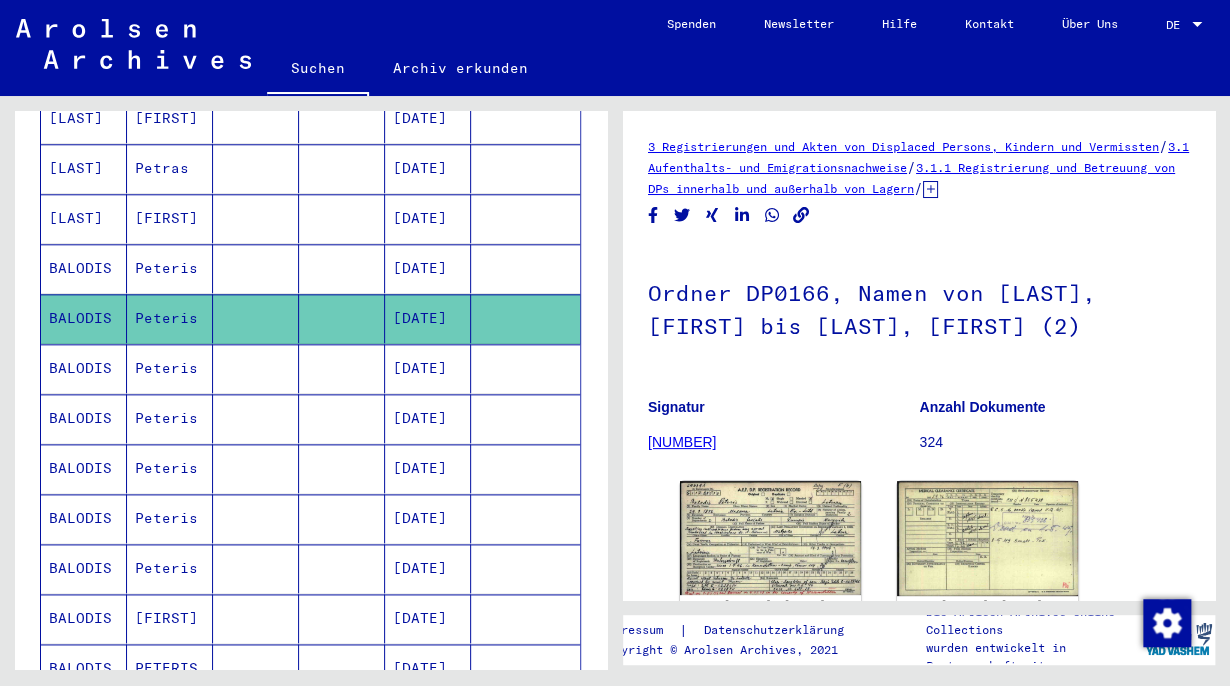 scroll, scrollTop: 888, scrollLeft: 0, axis: vertical 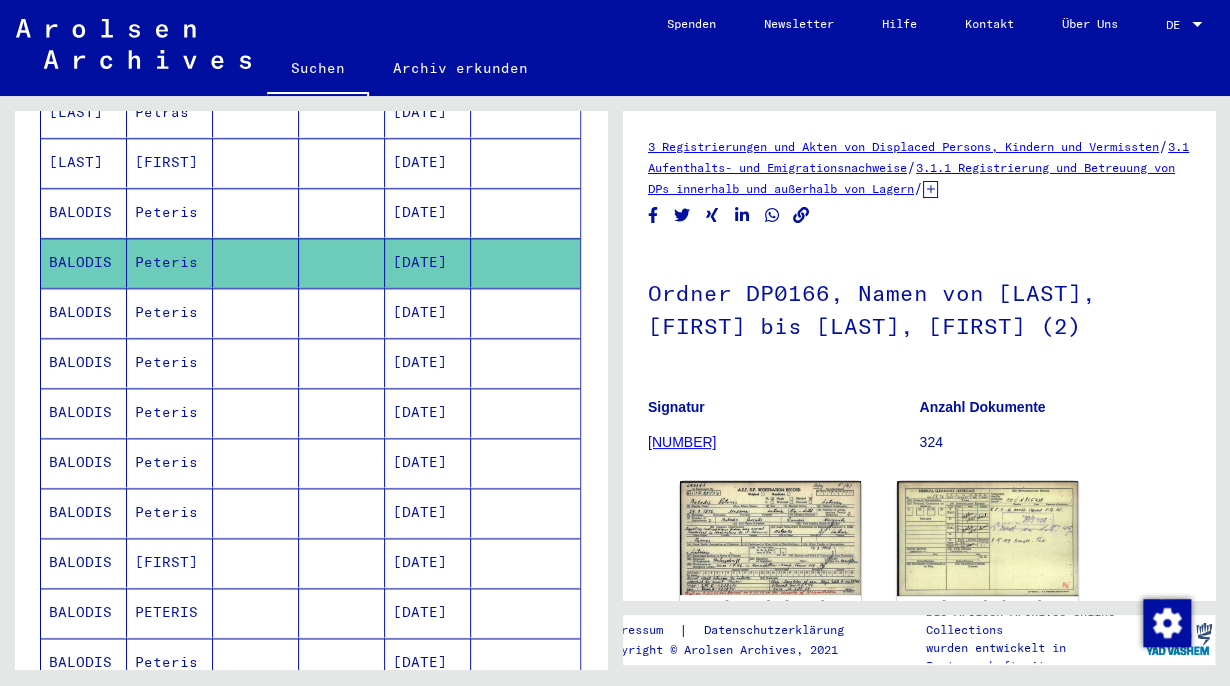 click on "BALODIS" at bounding box center [84, 462] 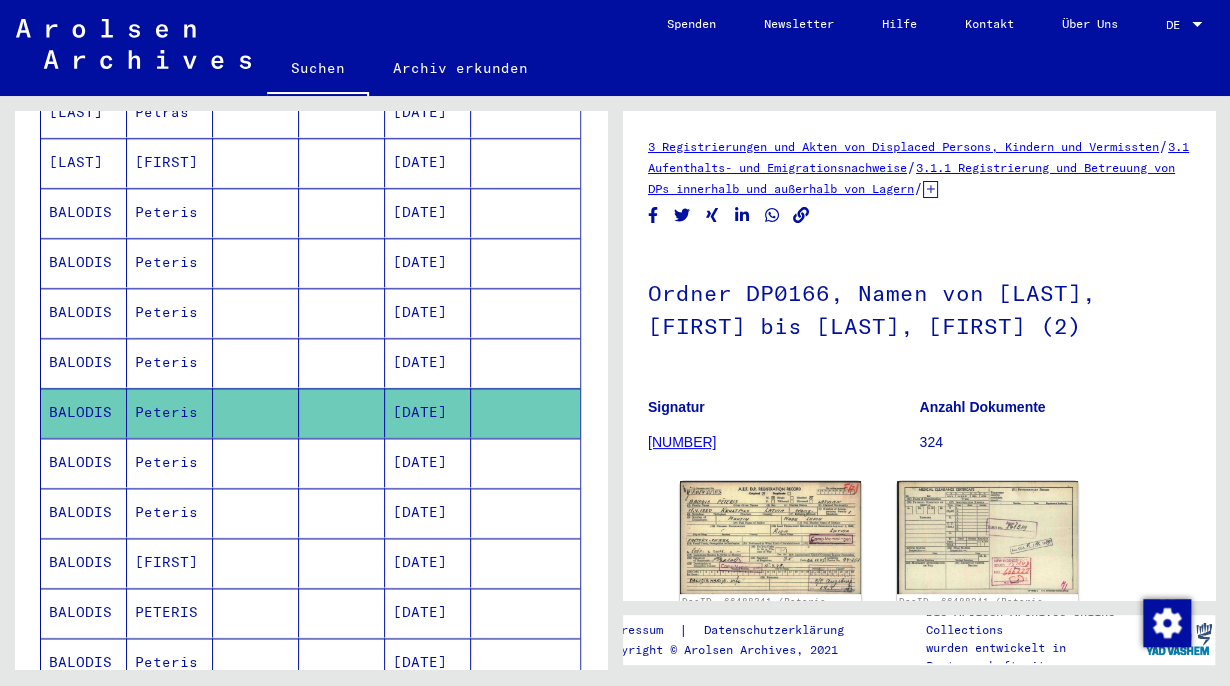 scroll, scrollTop: 0, scrollLeft: 0, axis: both 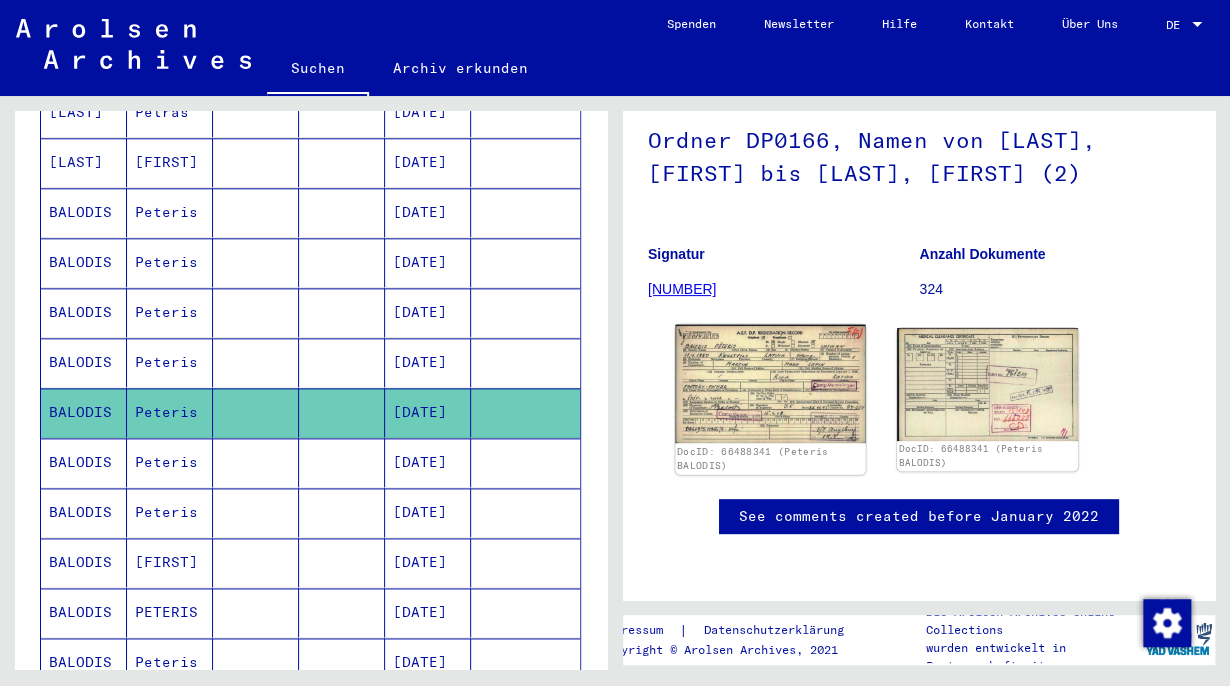 click 